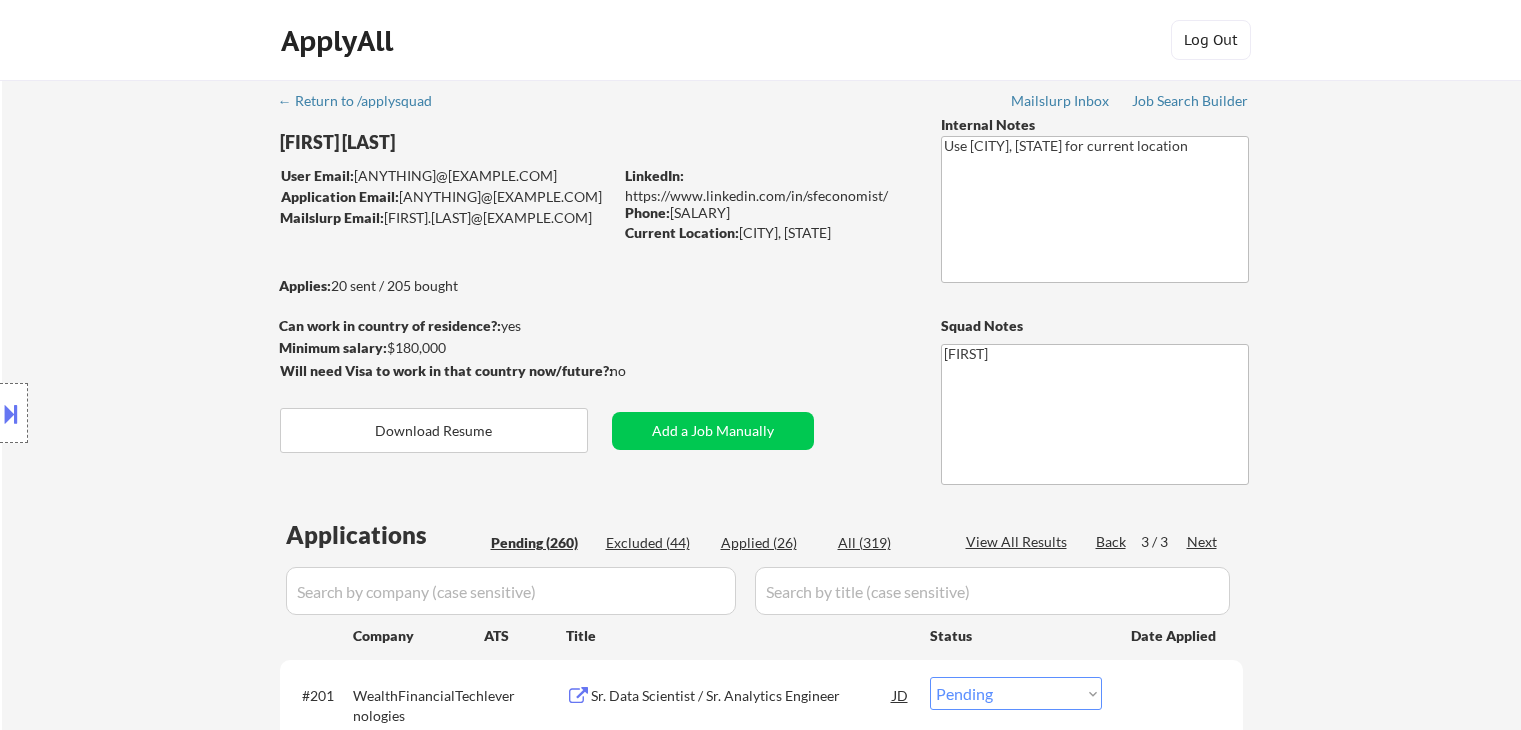 select on ""pending"" 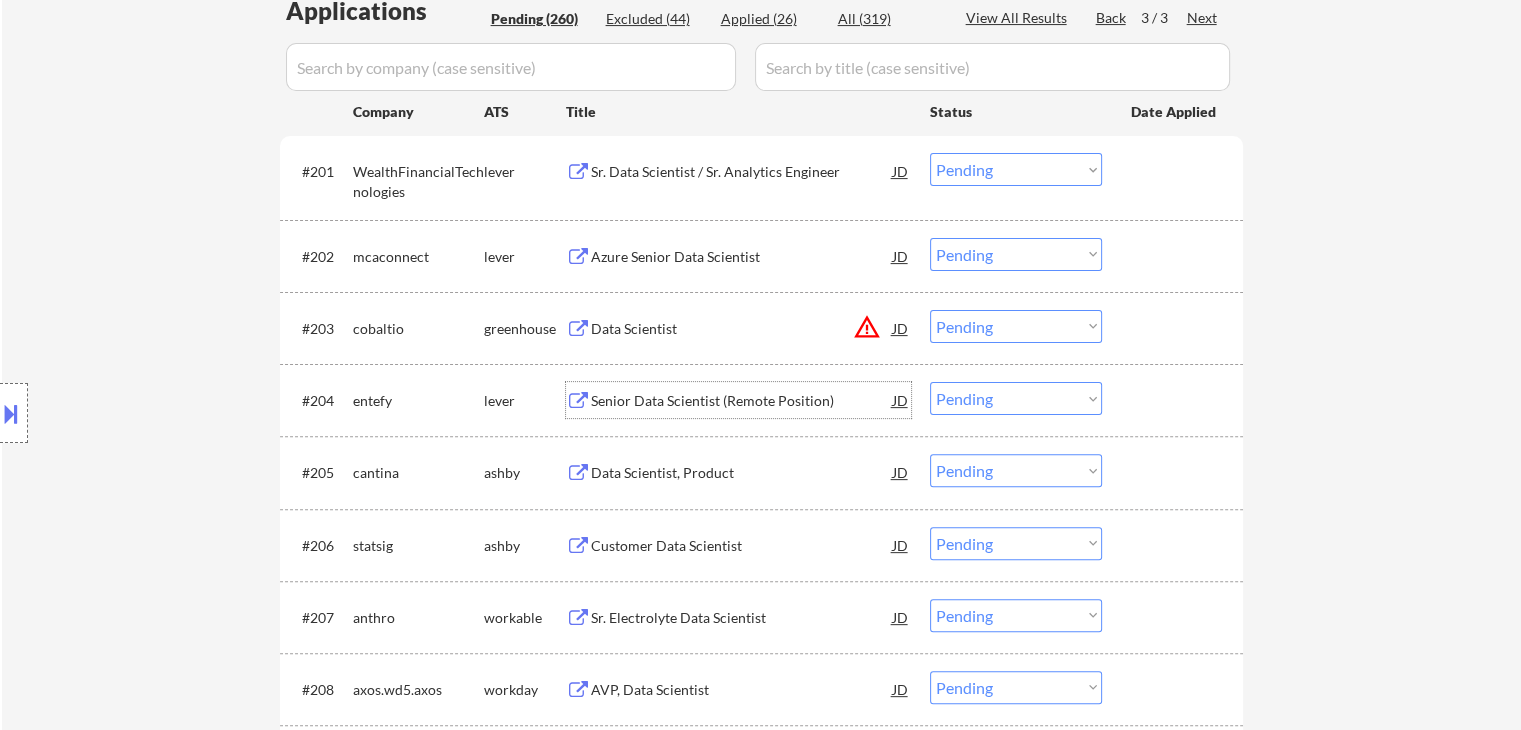 click on "Senior Data Scientist (Remote Position)" at bounding box center [742, 401] 